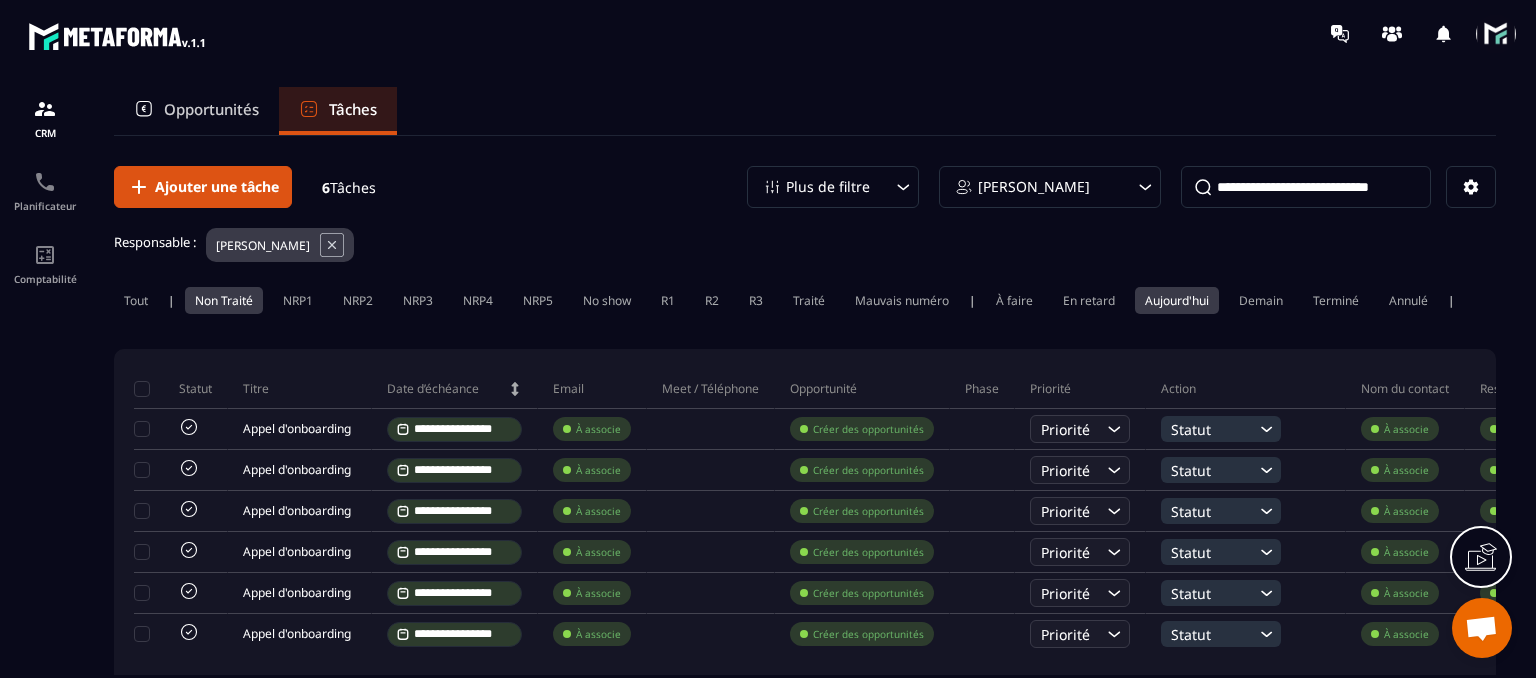 scroll, scrollTop: 0, scrollLeft: 0, axis: both 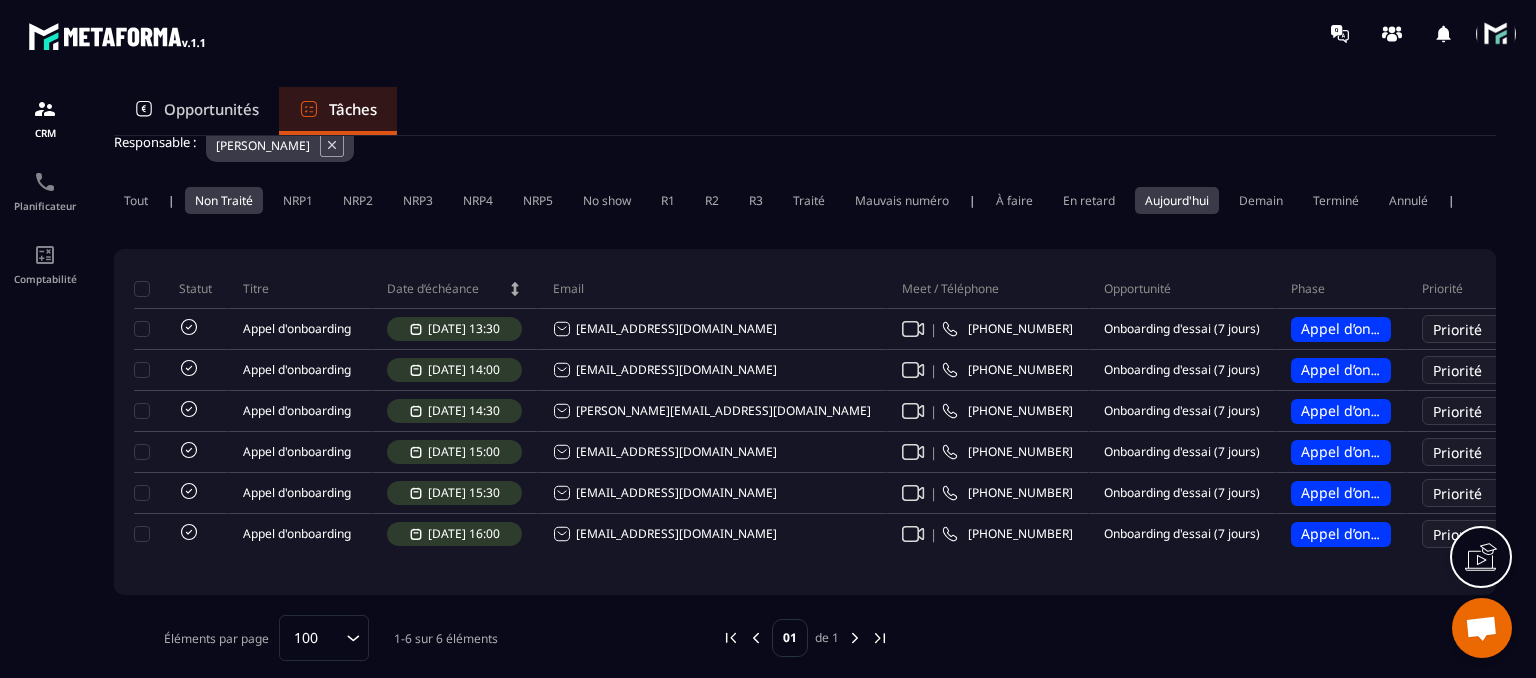 click at bounding box center [1496, 34] 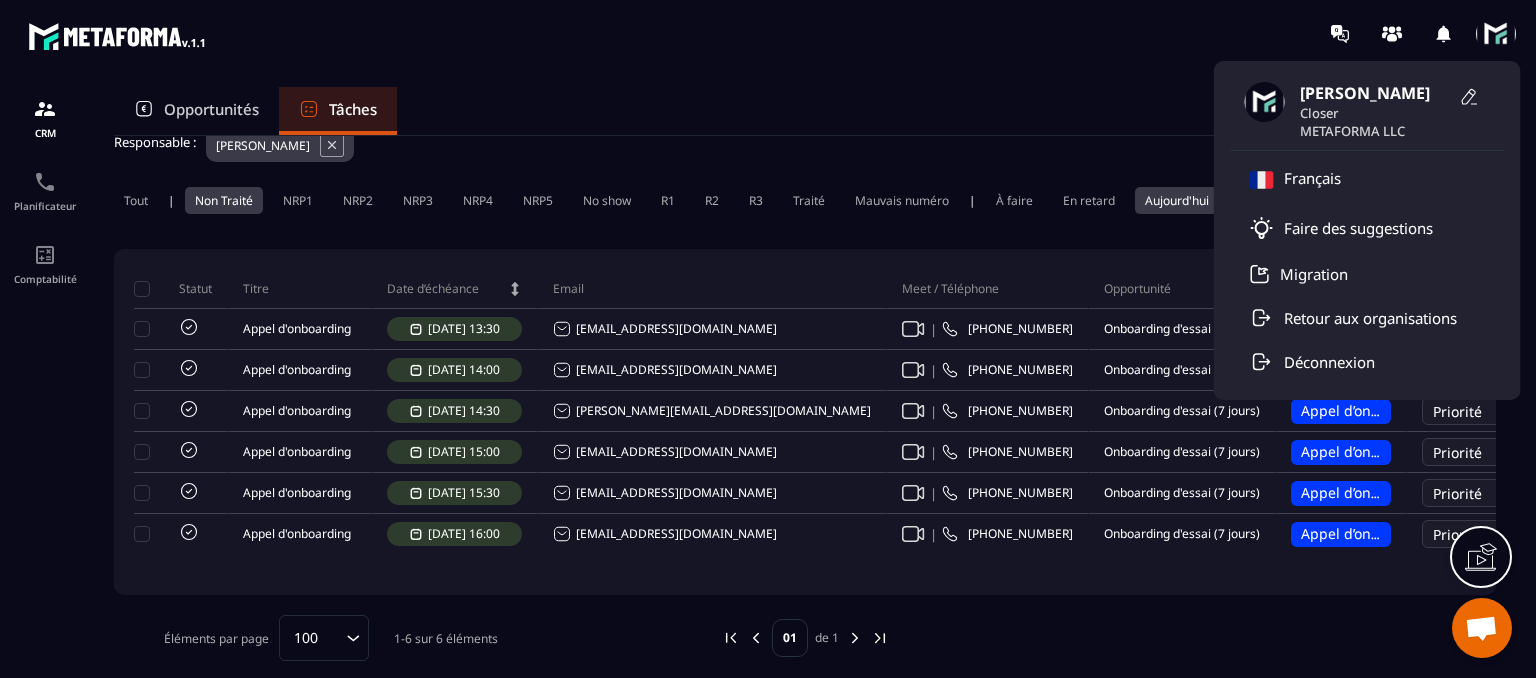 click on "Opportunités Tâches" at bounding box center [805, 111] 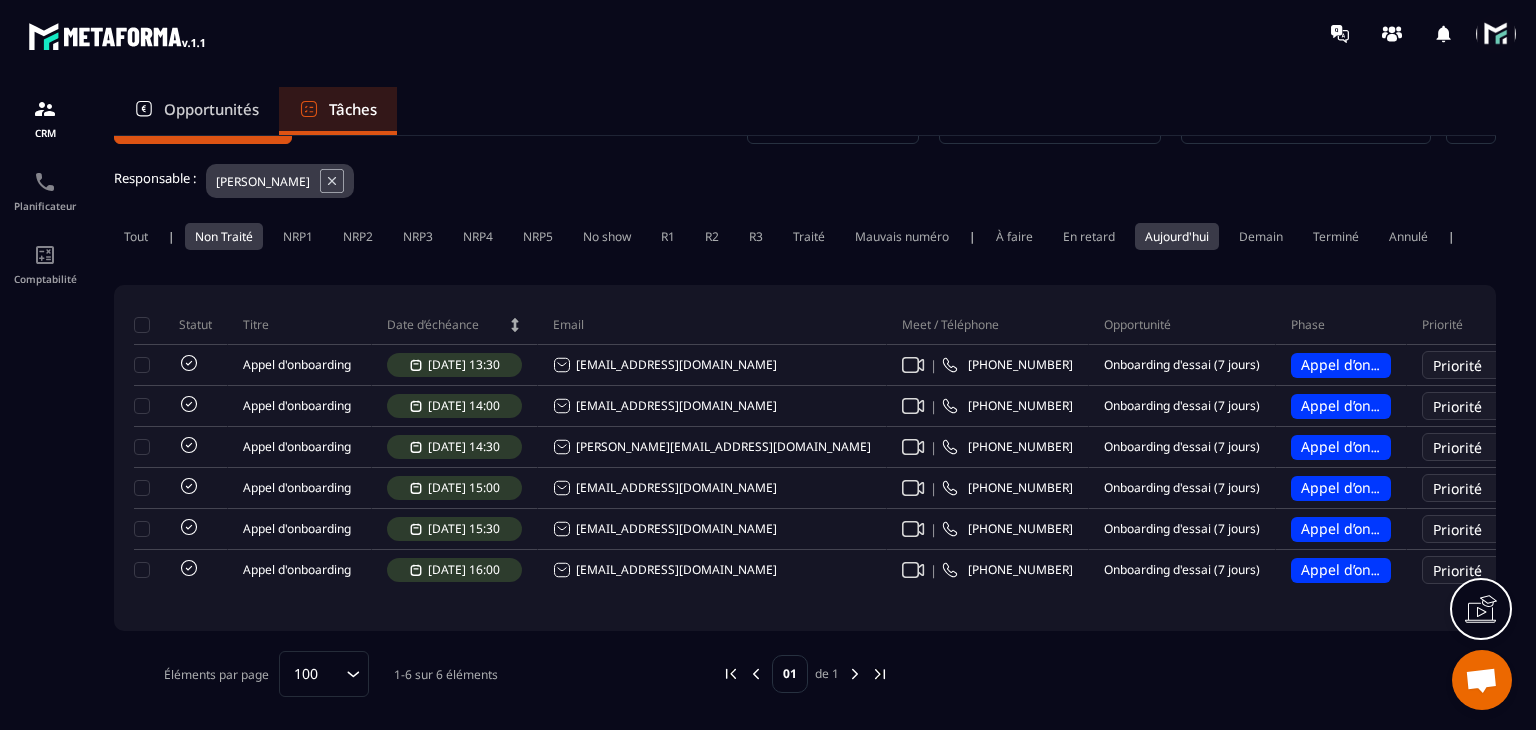 scroll, scrollTop: 77, scrollLeft: 0, axis: vertical 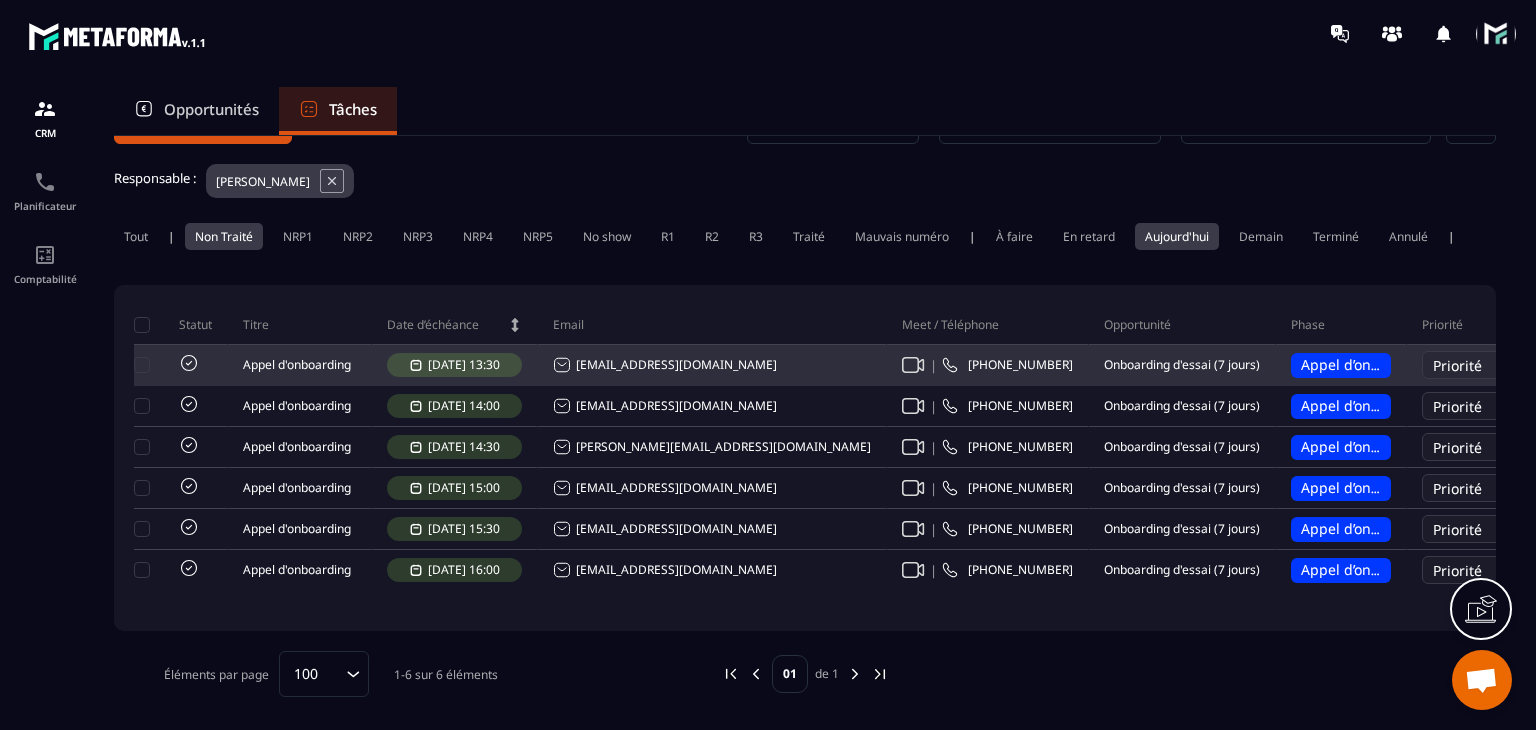 click on "Appel d’onboarding planifié" at bounding box center (1341, 365) 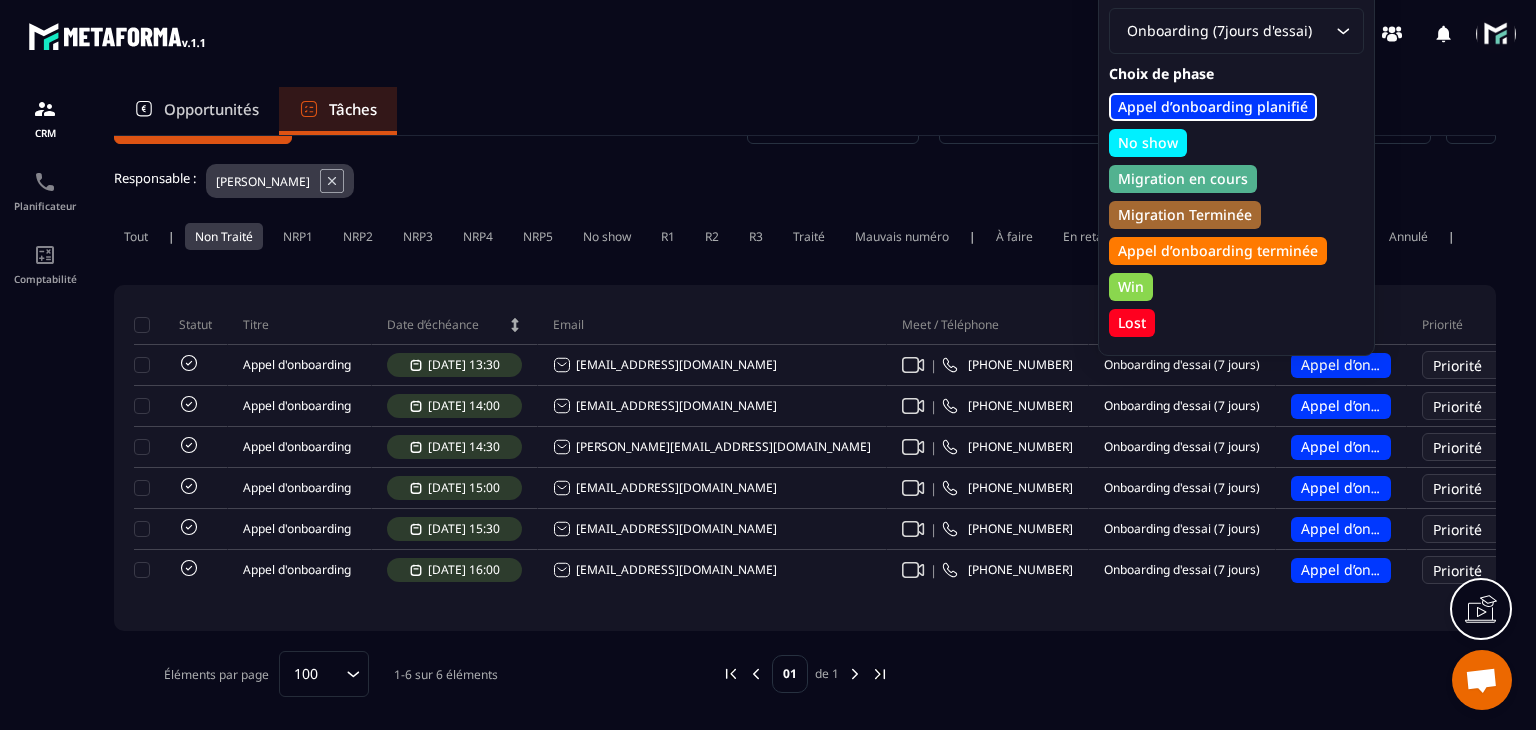click on "Appel d’onboarding terminée" at bounding box center [1218, 251] 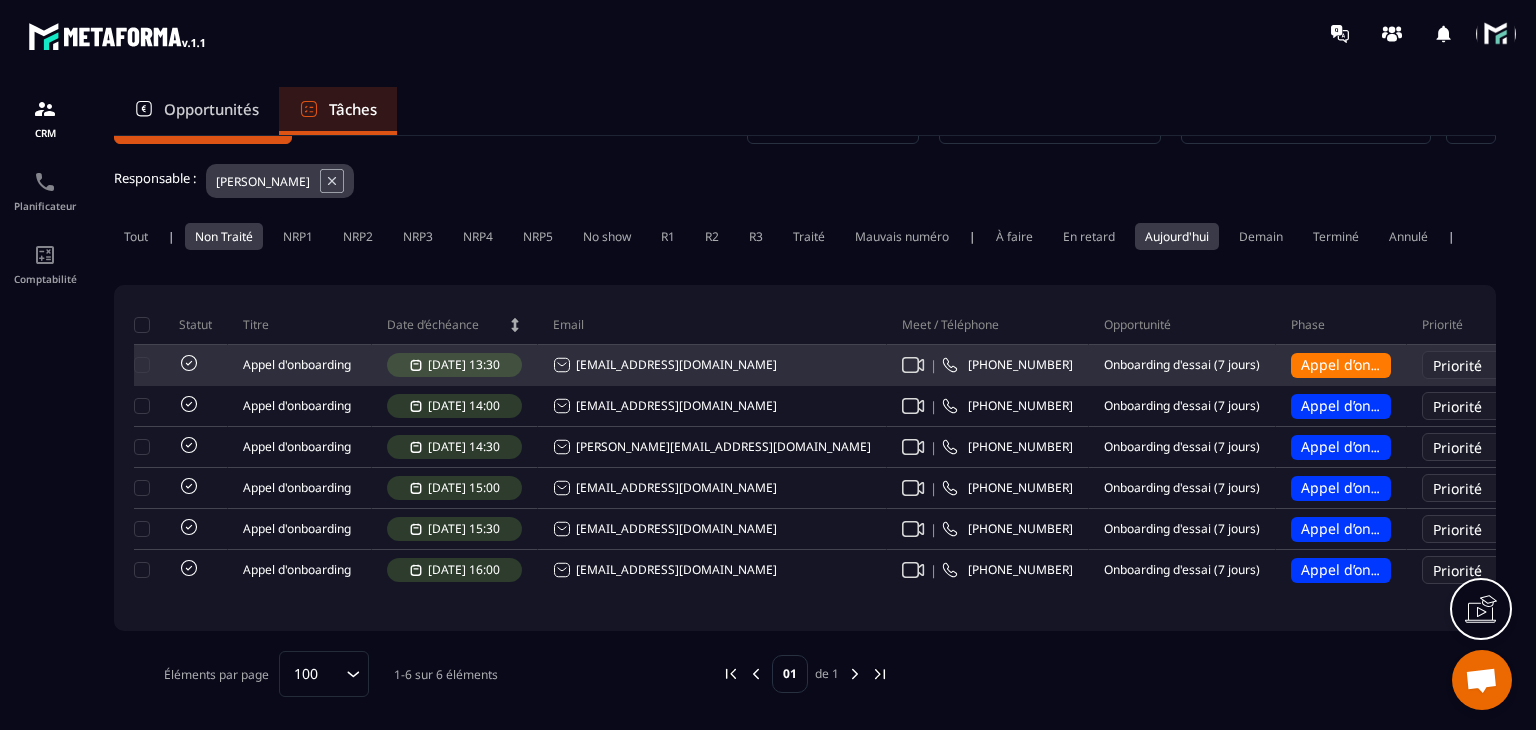 click on "Non Traité" at bounding box center [1605, 365] 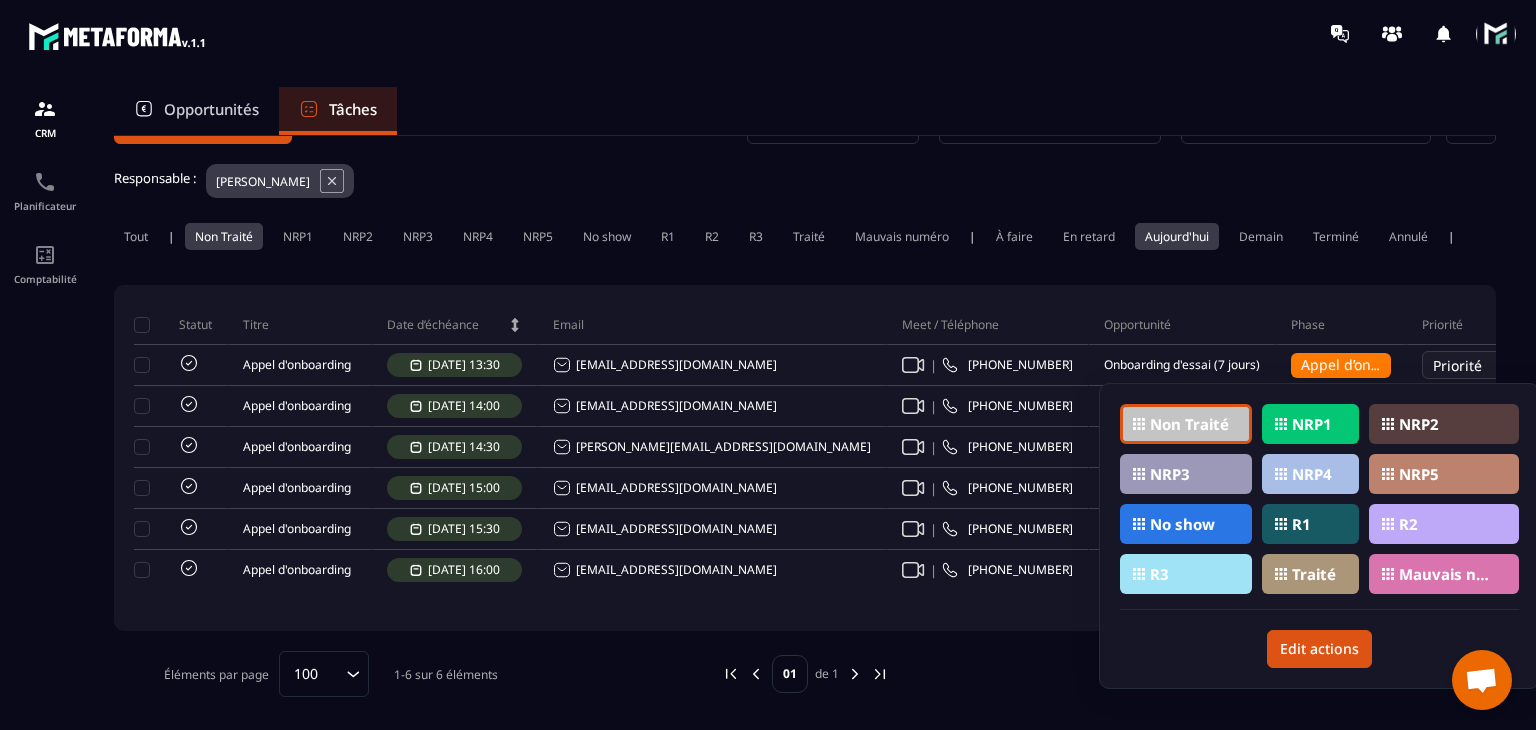 click on "Traité" 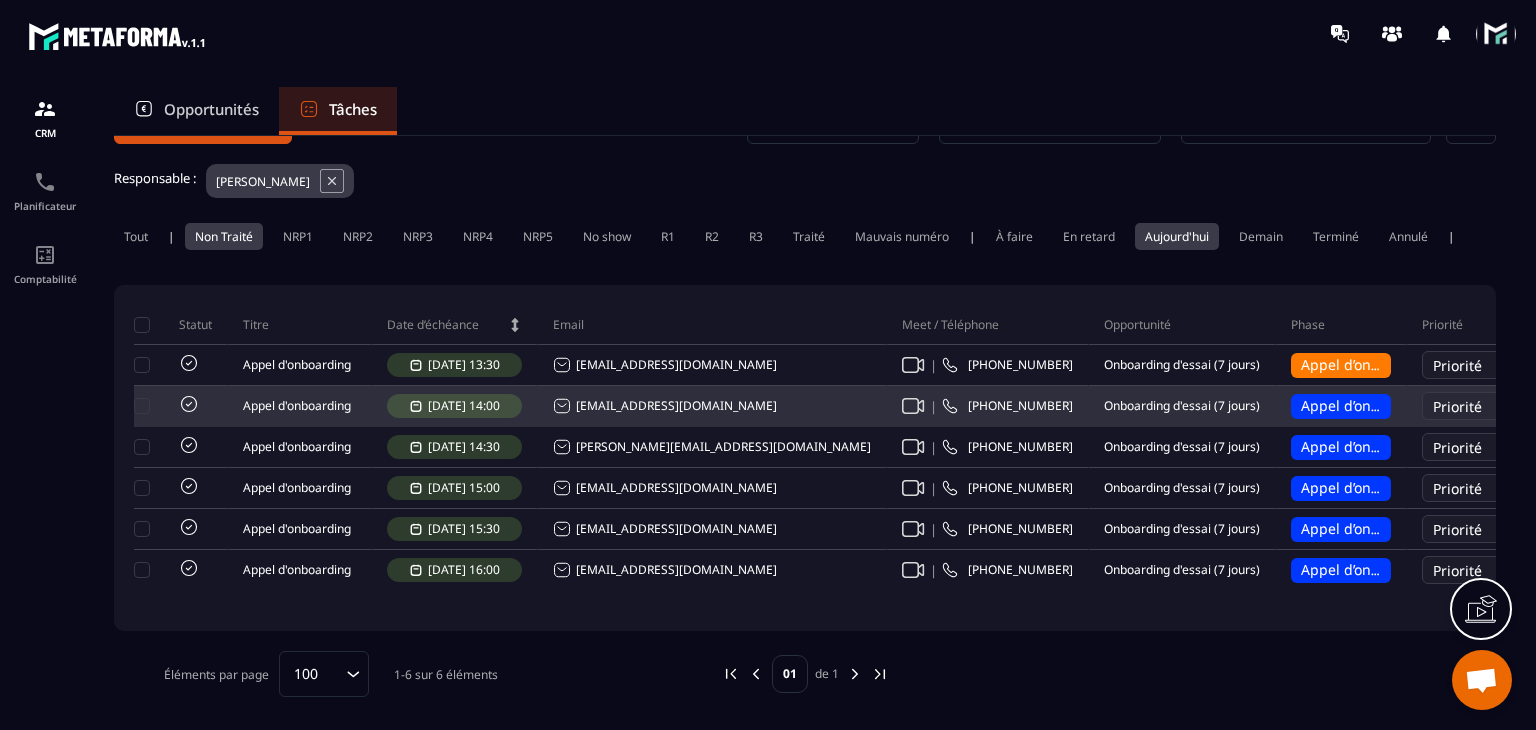 click 